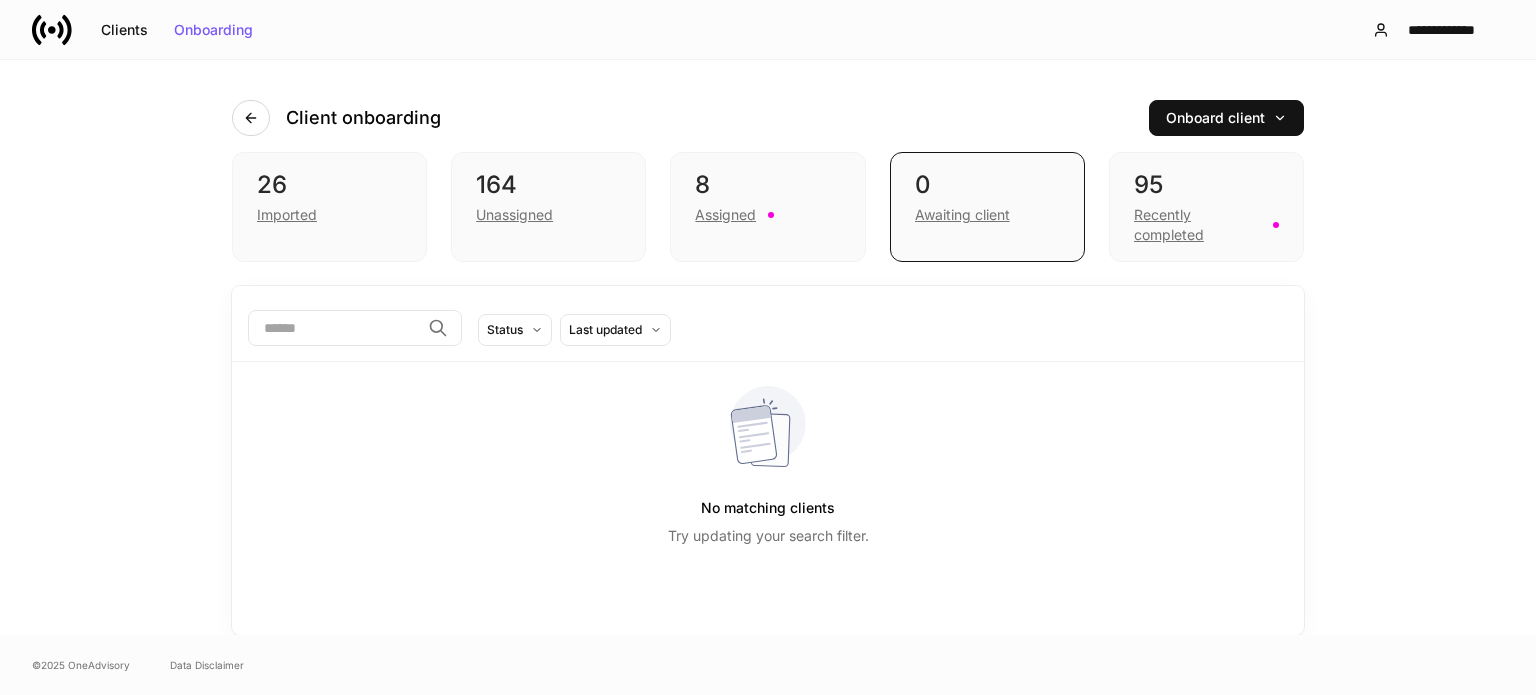 scroll, scrollTop: 0, scrollLeft: 0, axis: both 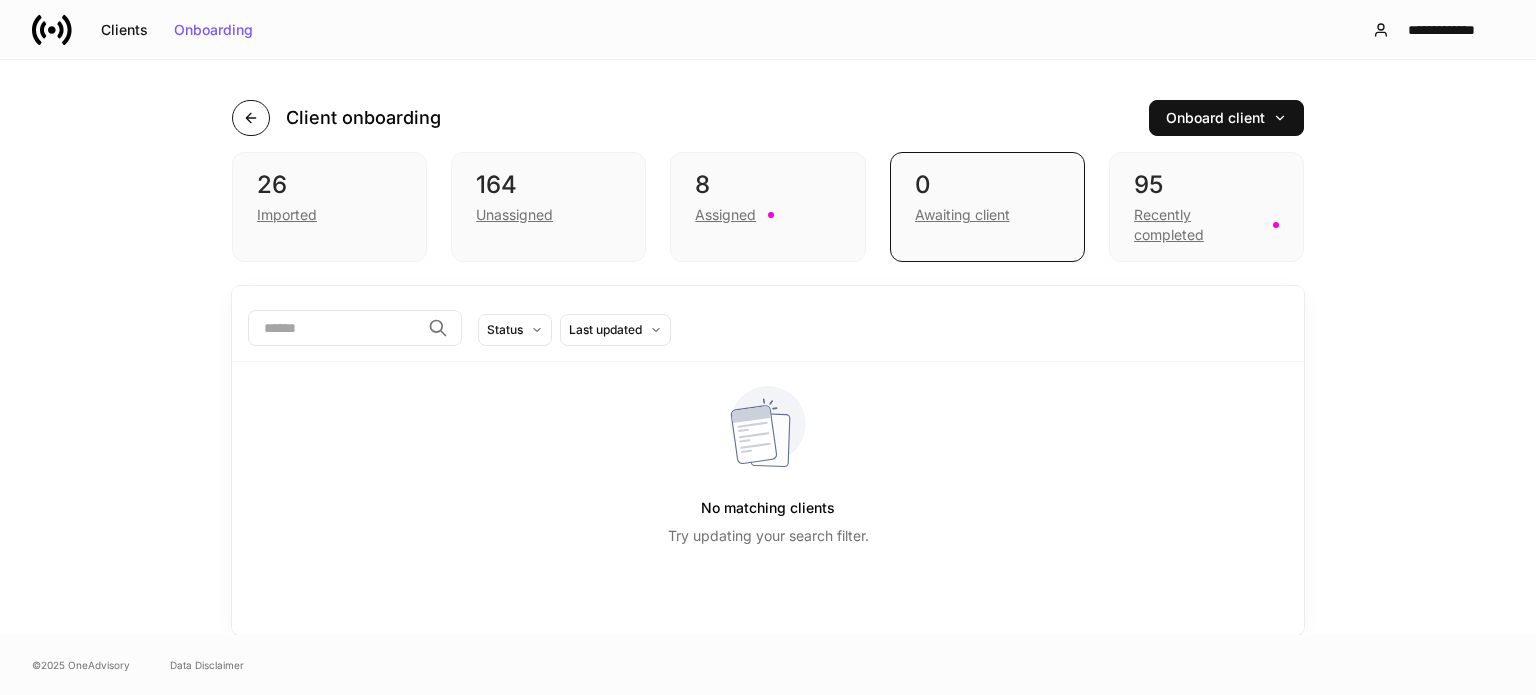 click 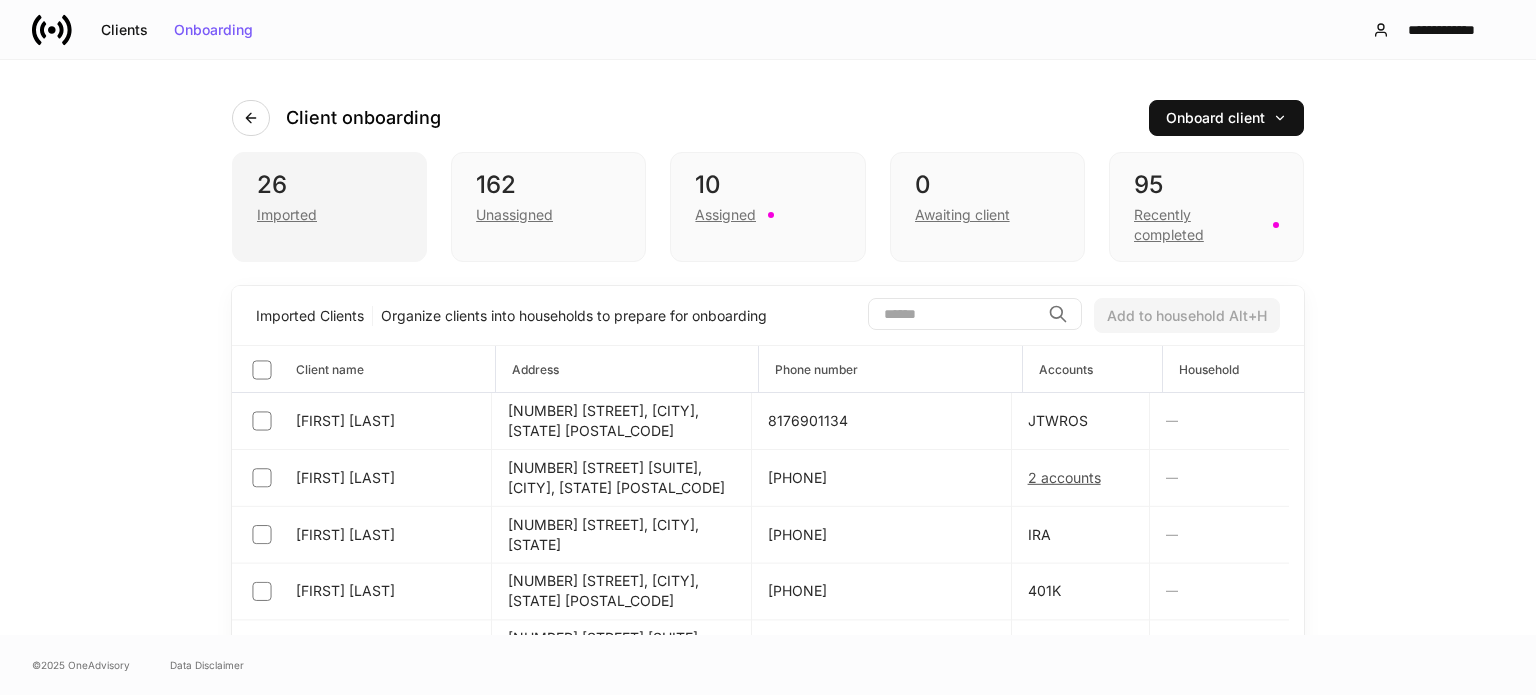 scroll, scrollTop: 0, scrollLeft: 0, axis: both 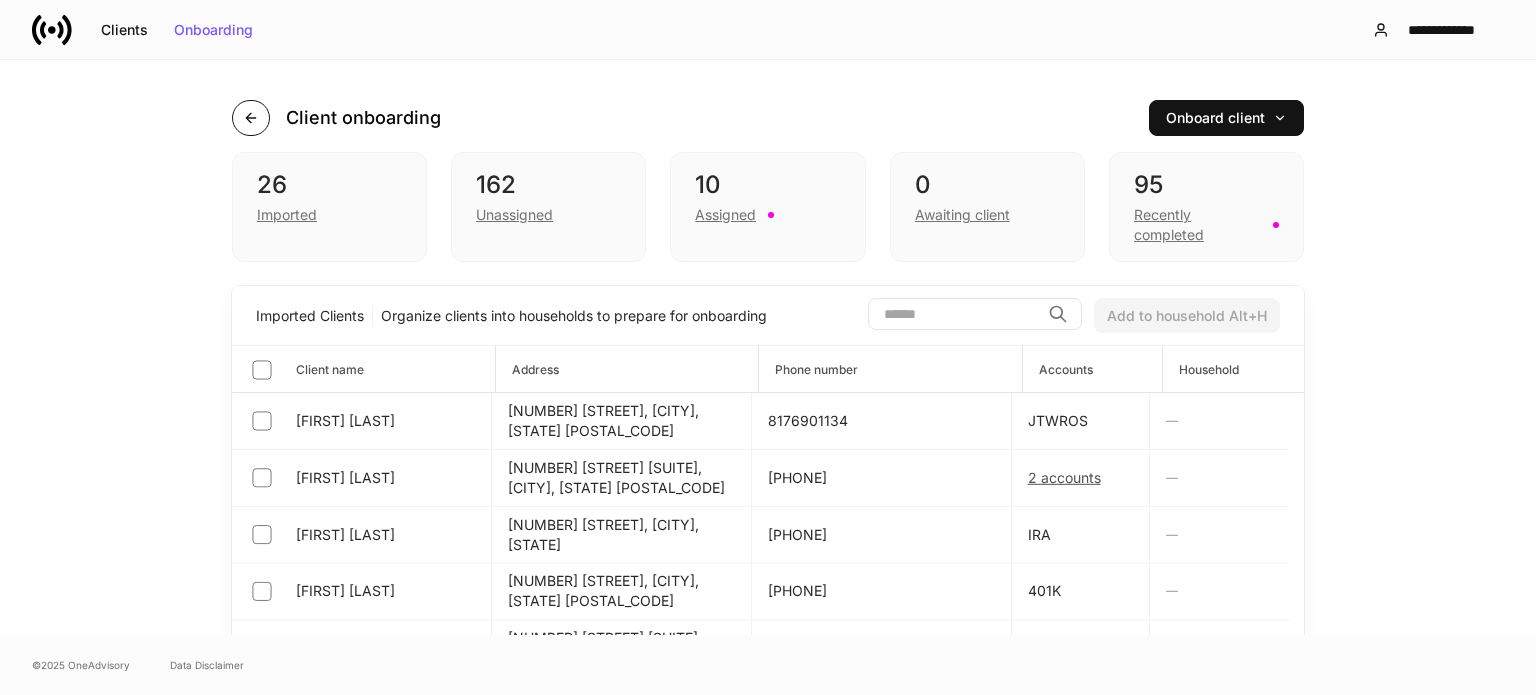 click 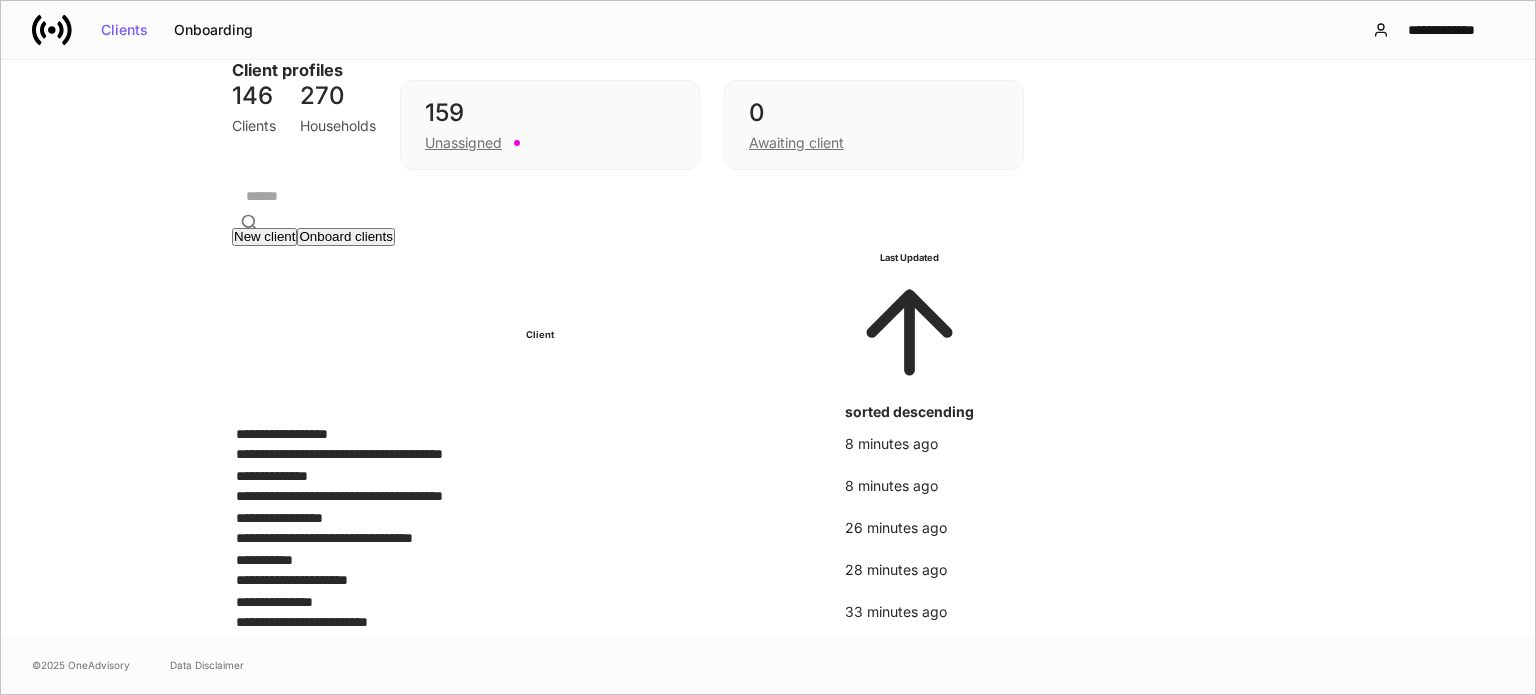 click at bounding box center [775, 196] 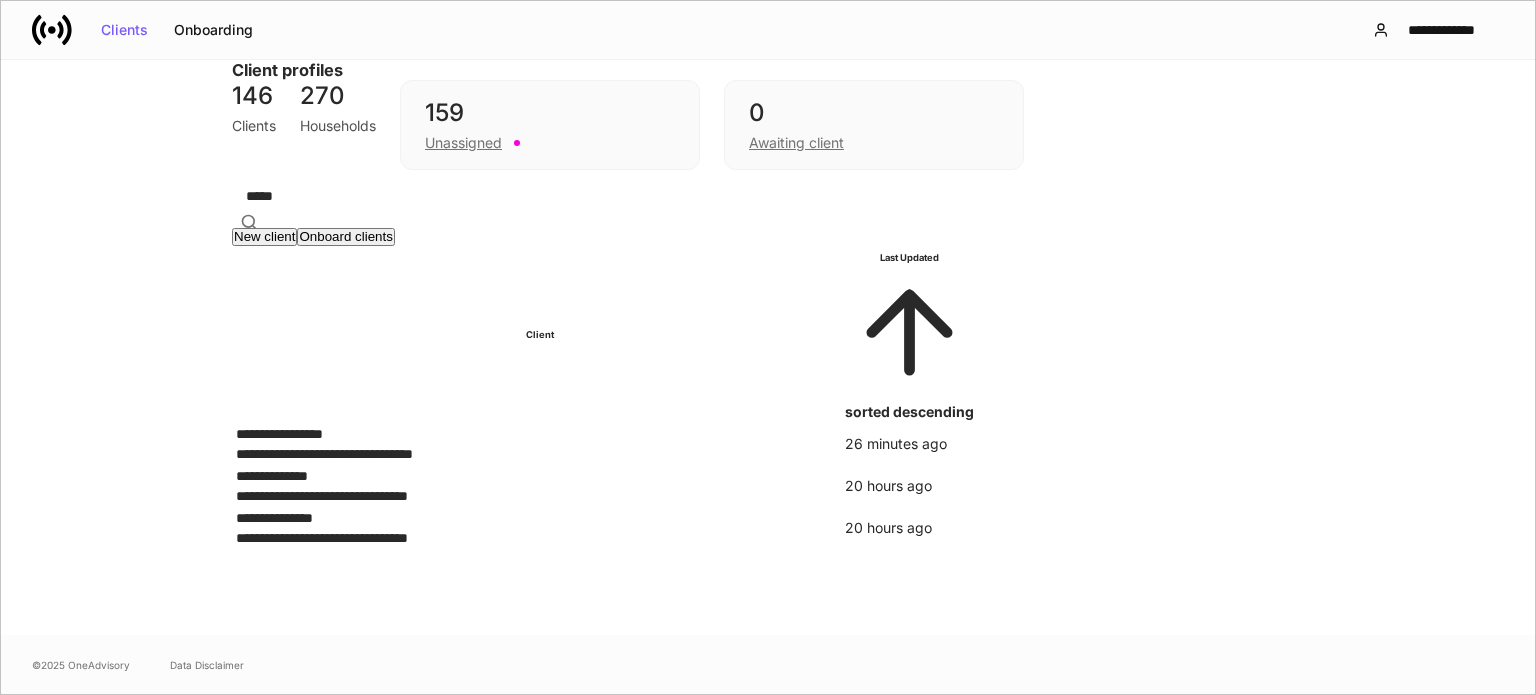 type on "*****" 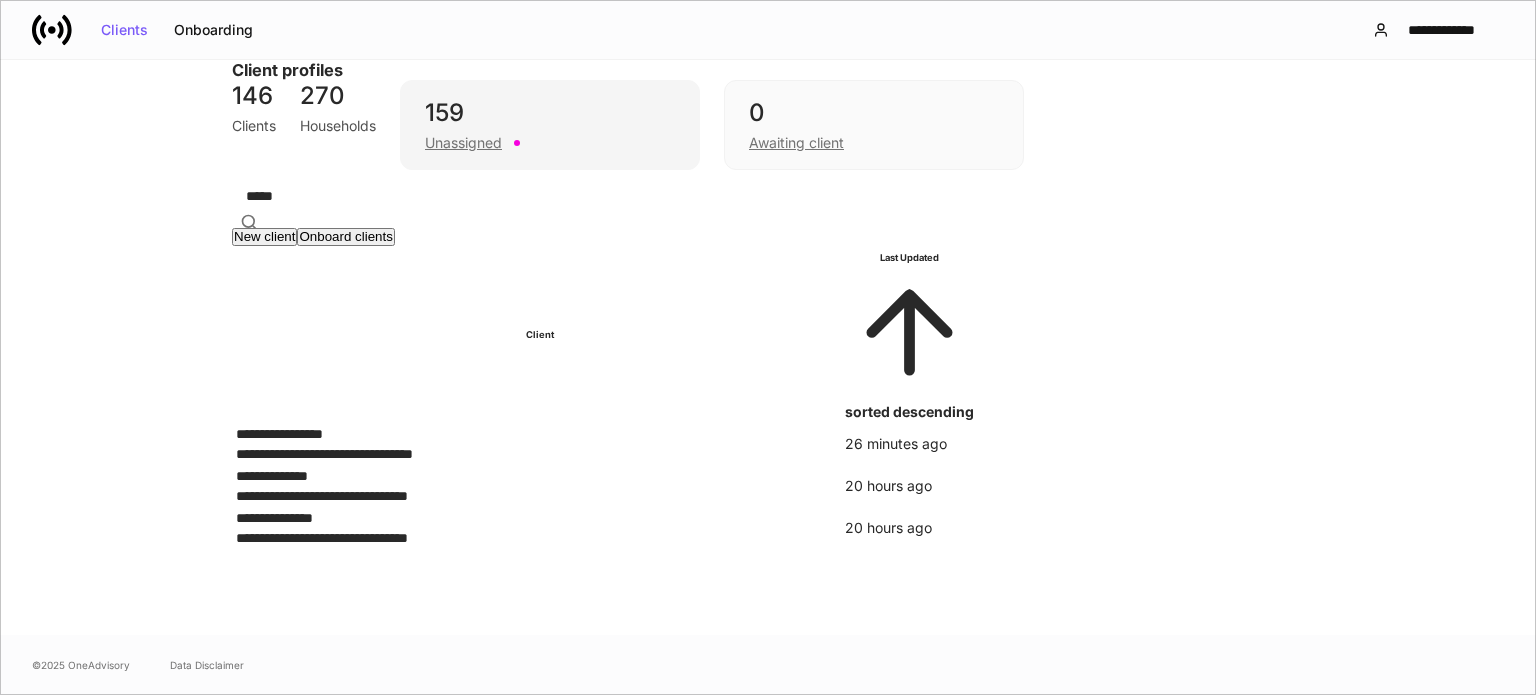 click on "Unassigned" at bounding box center [550, 141] 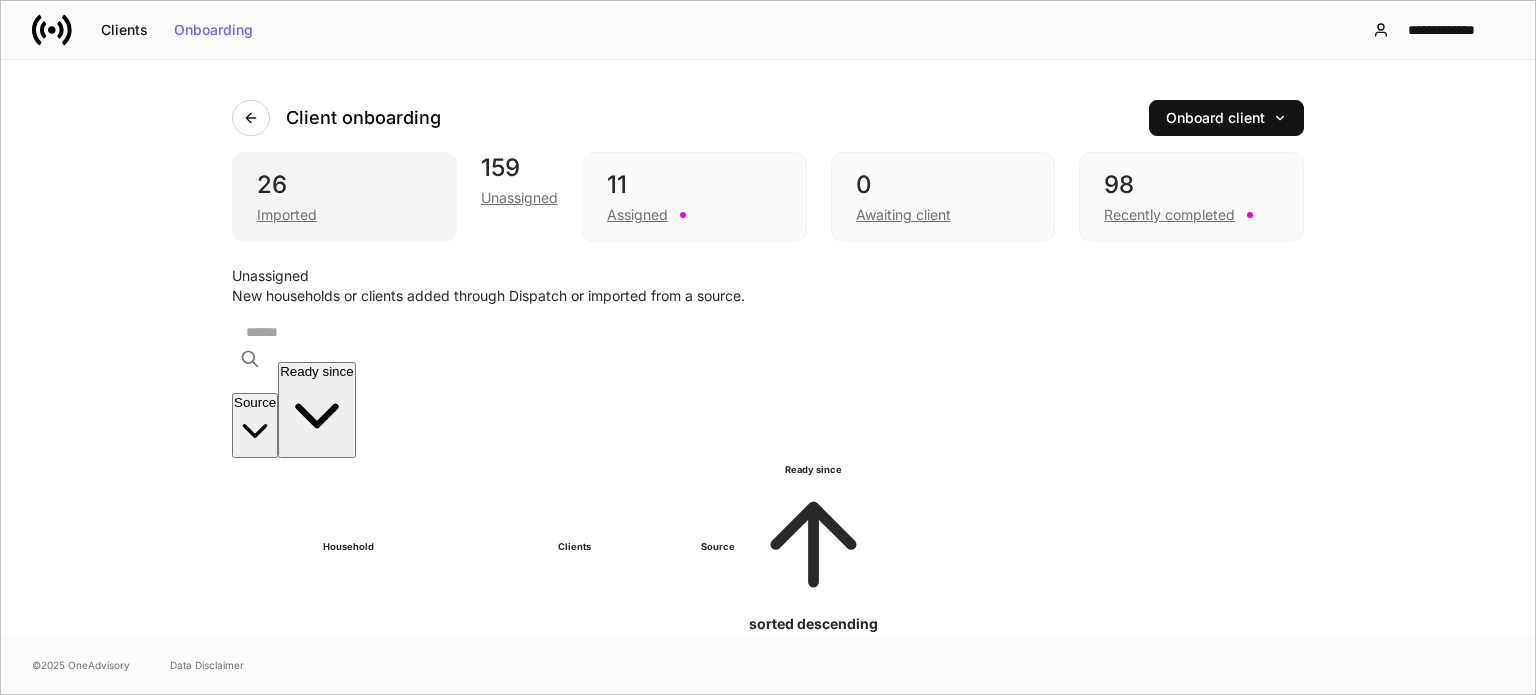 click on "Imported" at bounding box center (344, 213) 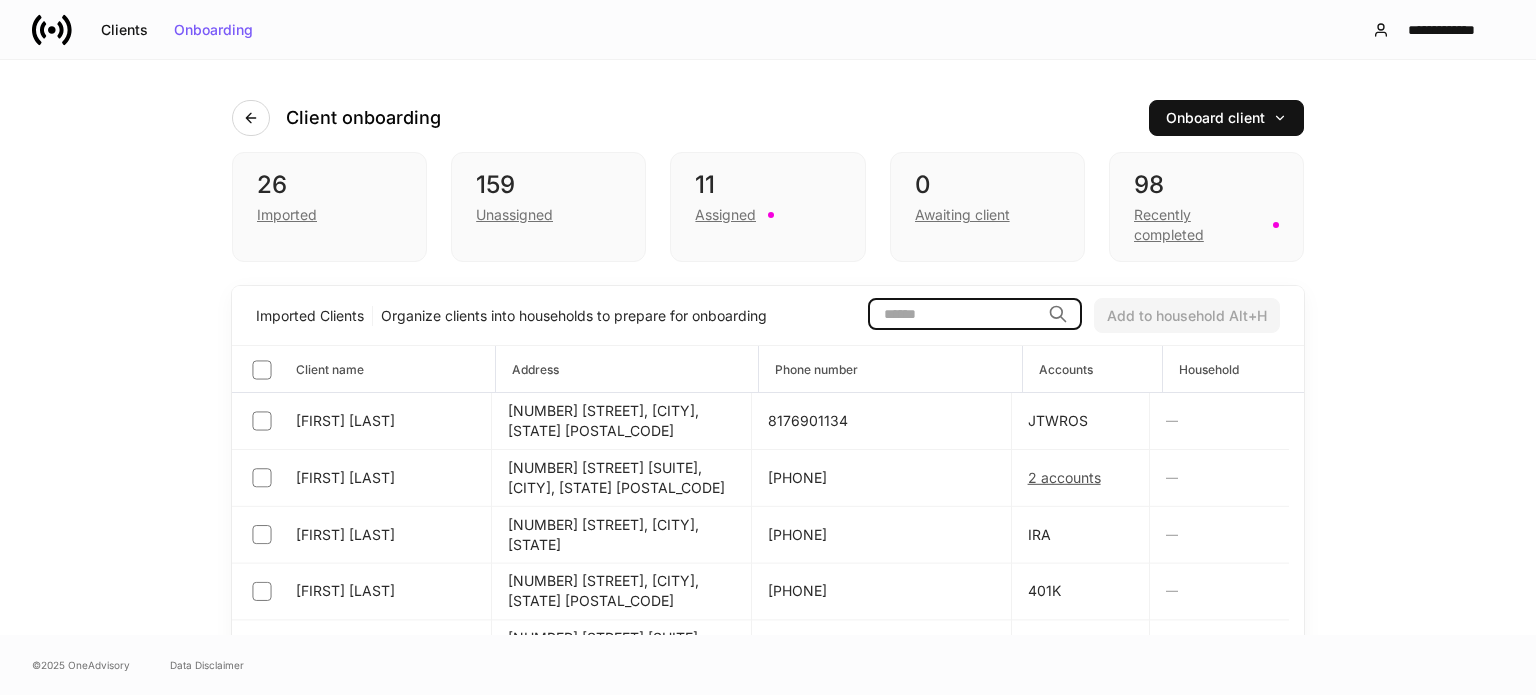 click at bounding box center (954, 314) 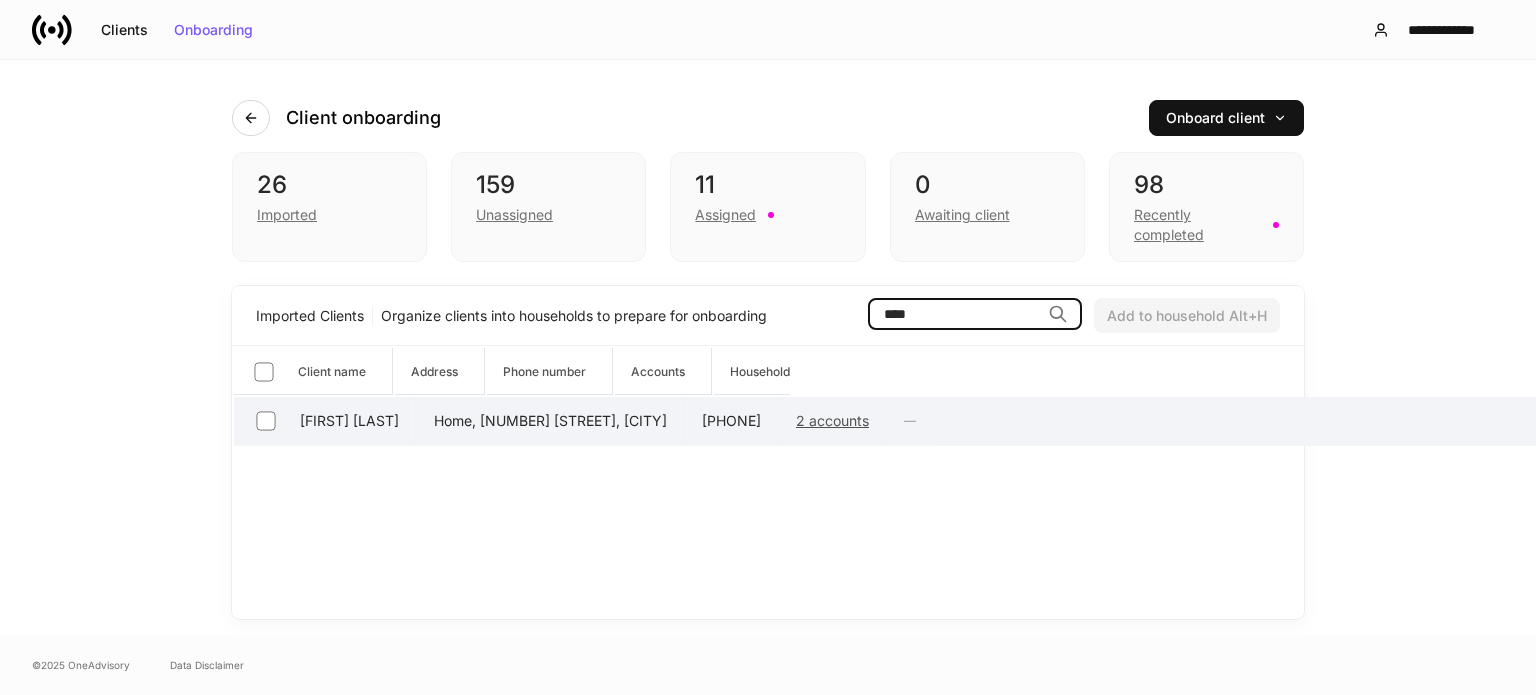 type on "****" 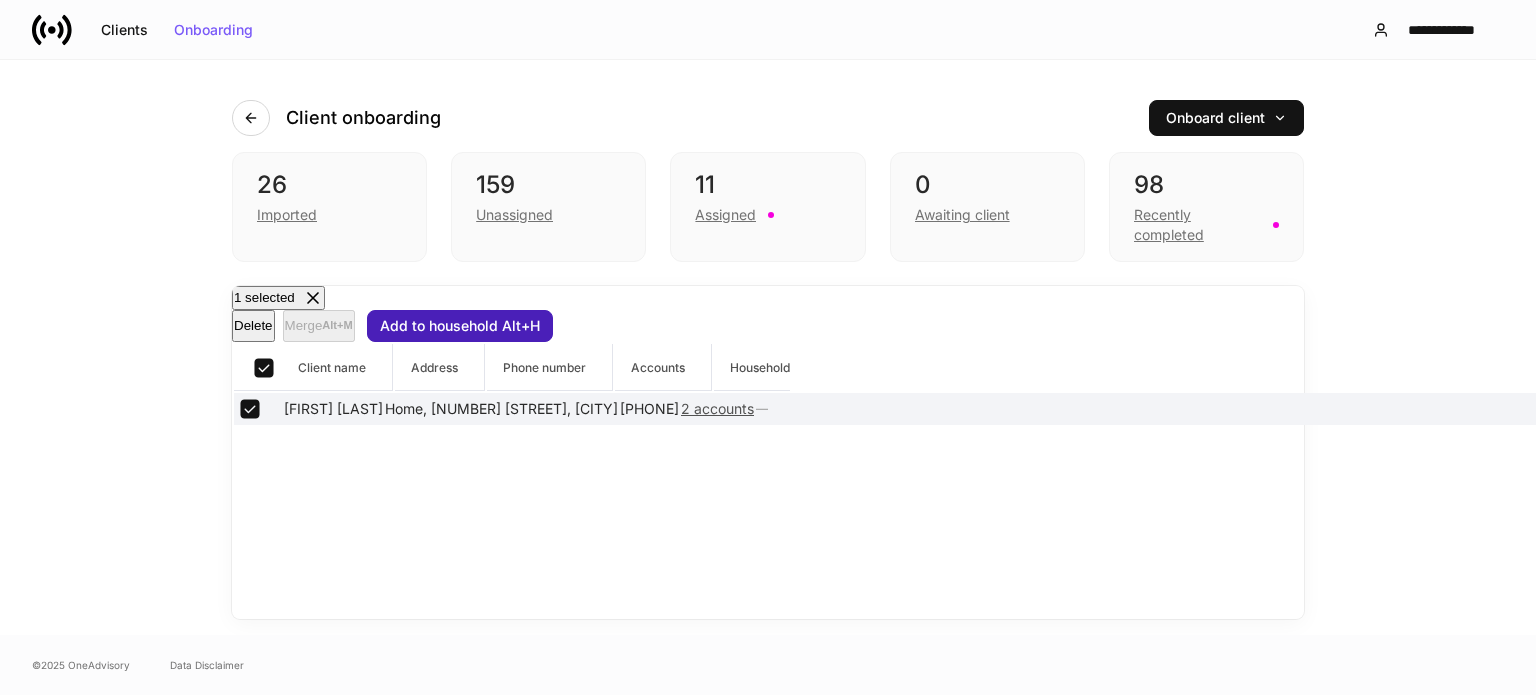 click on "Add to household Alt+H" at bounding box center (460, 326) 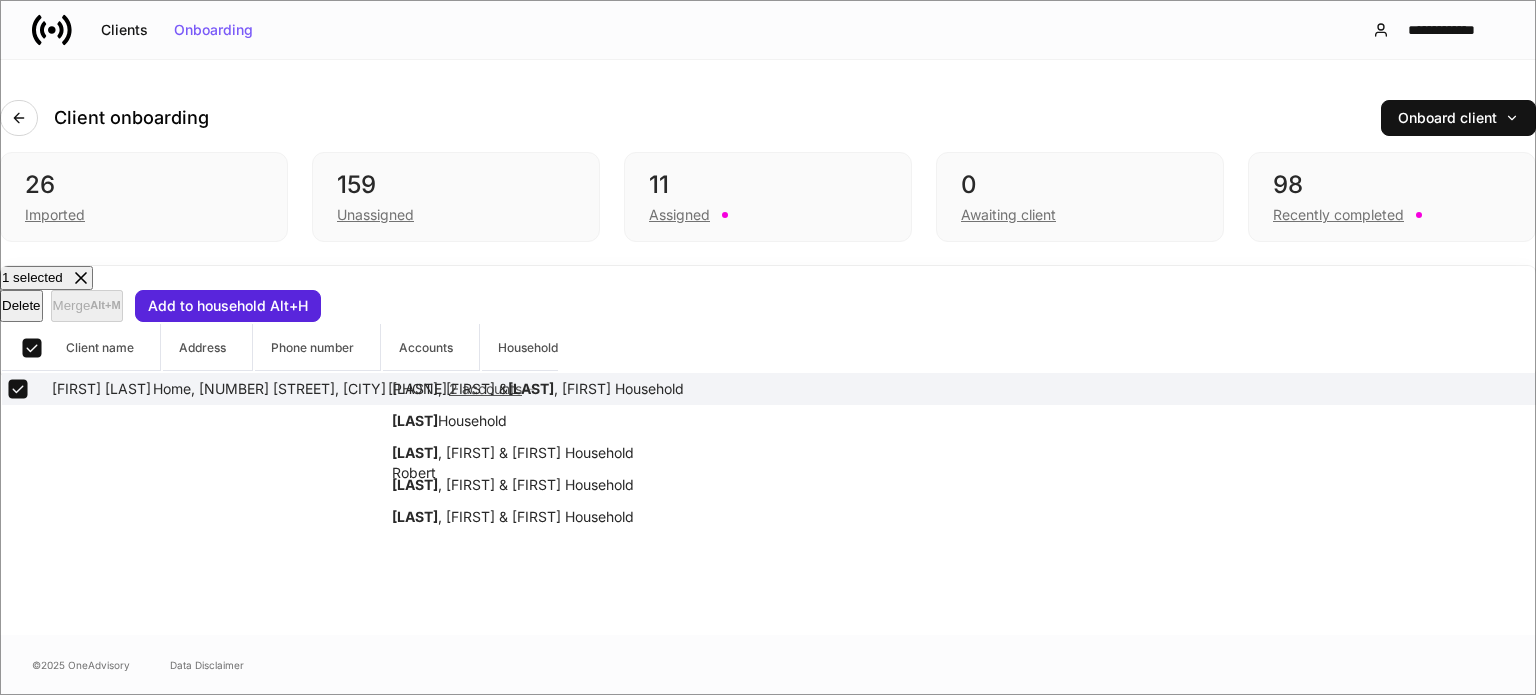 click on "Household" at bounding box center [472, 420] 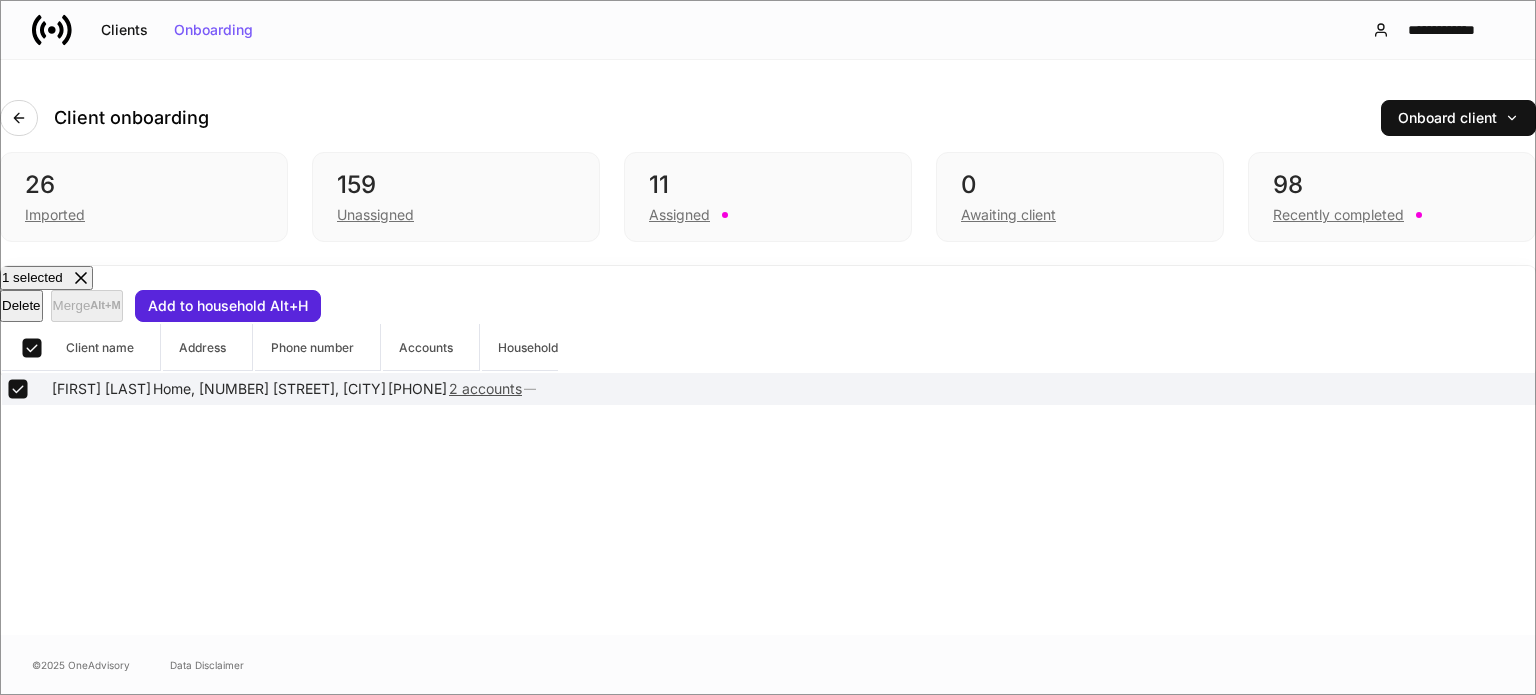 click on "Add to household" at bounding box center [76, 5618] 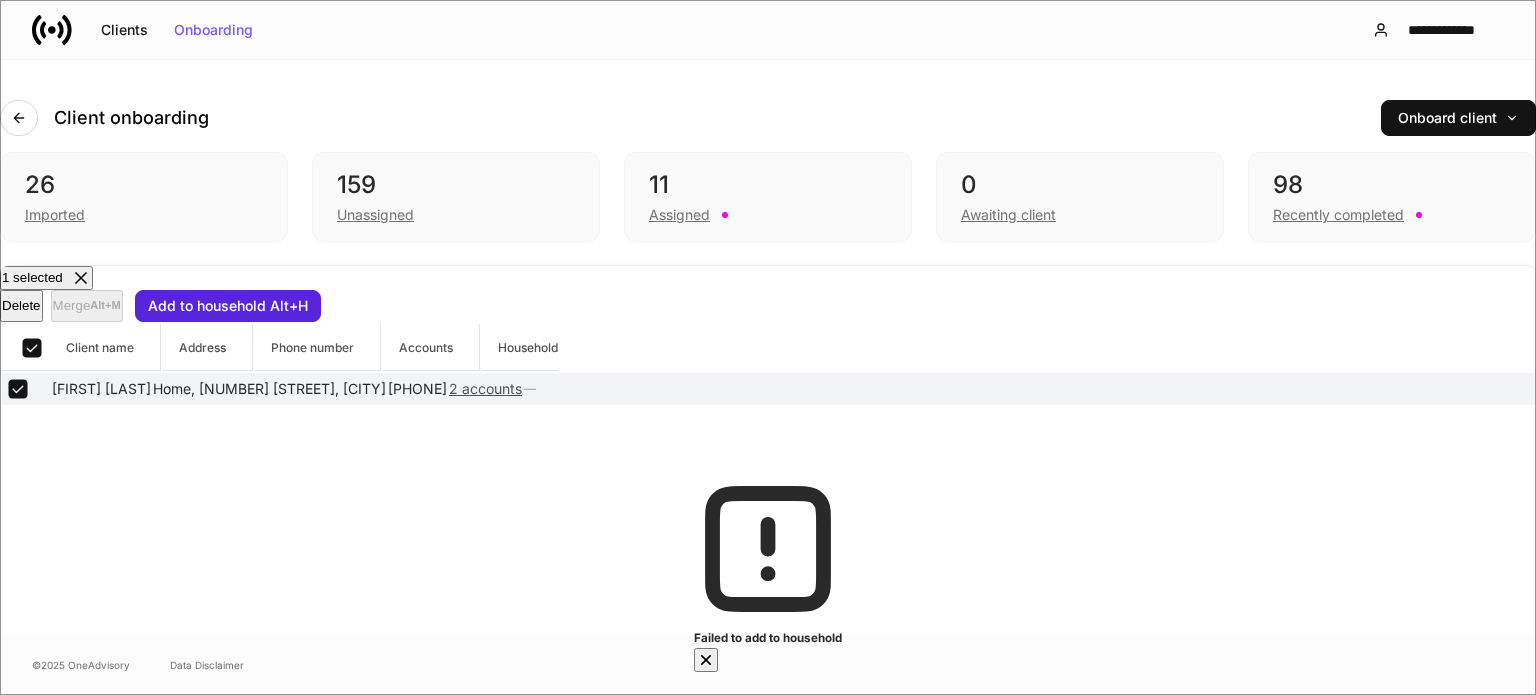 click on "Add 1 client to a household   Clients will be moved to  “Unassigned”  once a household is added. Create or add to existing household * McCullough Household ​ Assign household to a permission group * Select... ​ This determines which members have access to this household. Required for new households. Sync as new prospects in your firm’s default integrations * Wealthbox Cancel Add to household" at bounding box center [768, 3165] 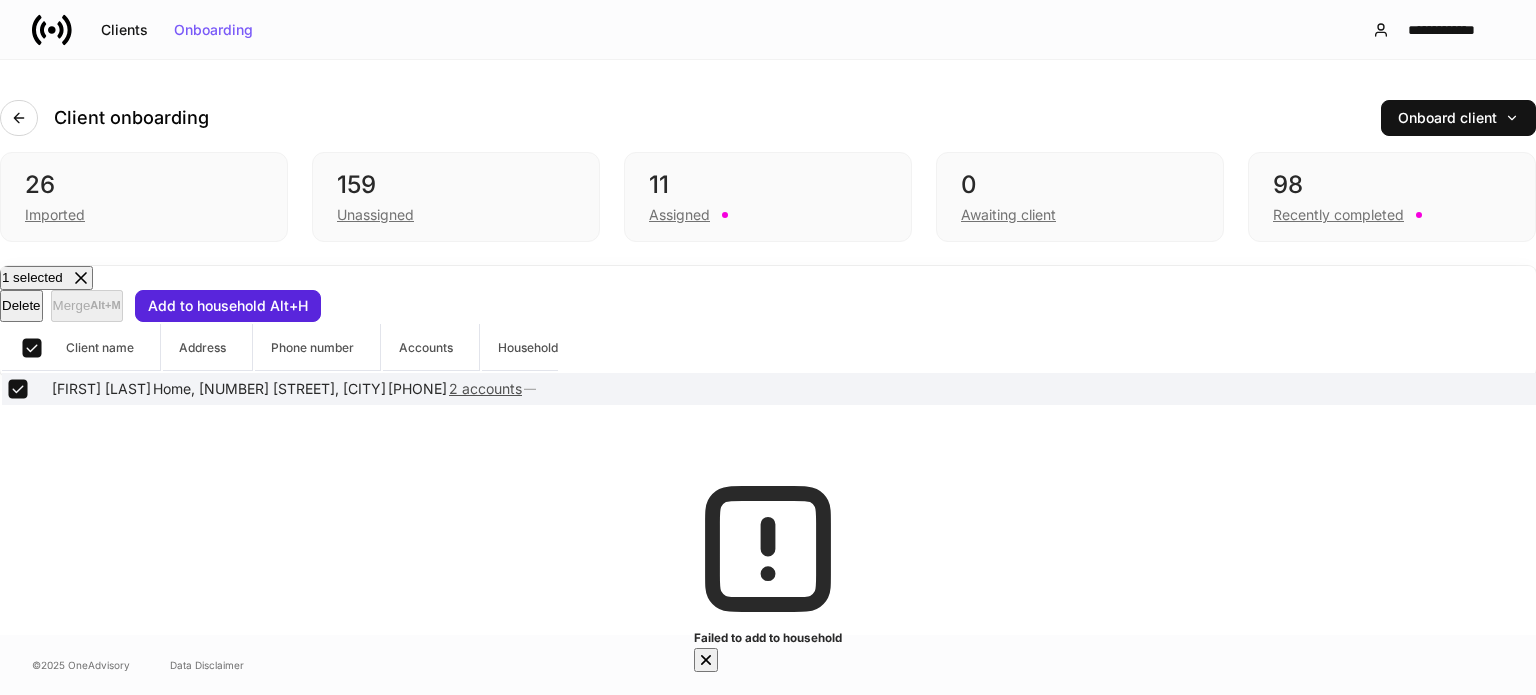drag, startPoint x: 543, startPoint y: 627, endPoint x: 753, endPoint y: 668, distance: 213.96495 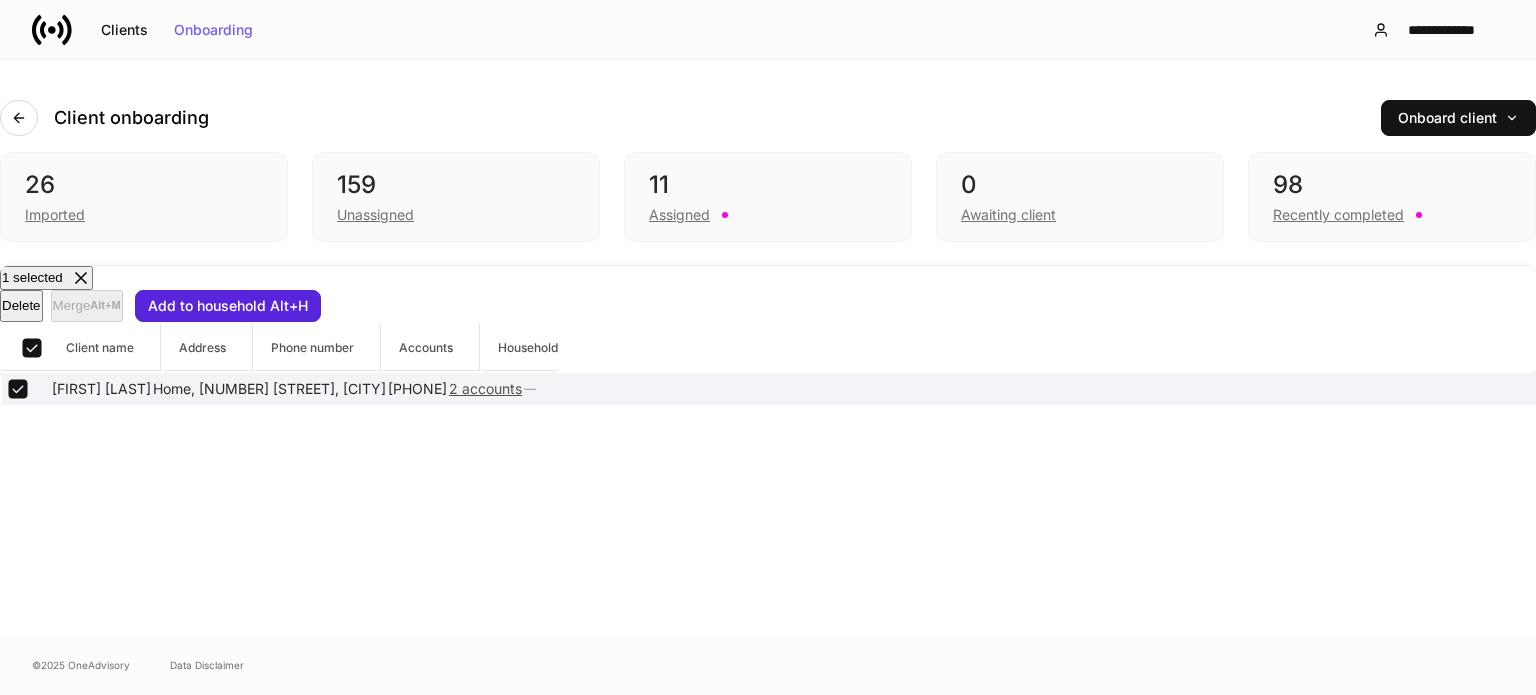 click 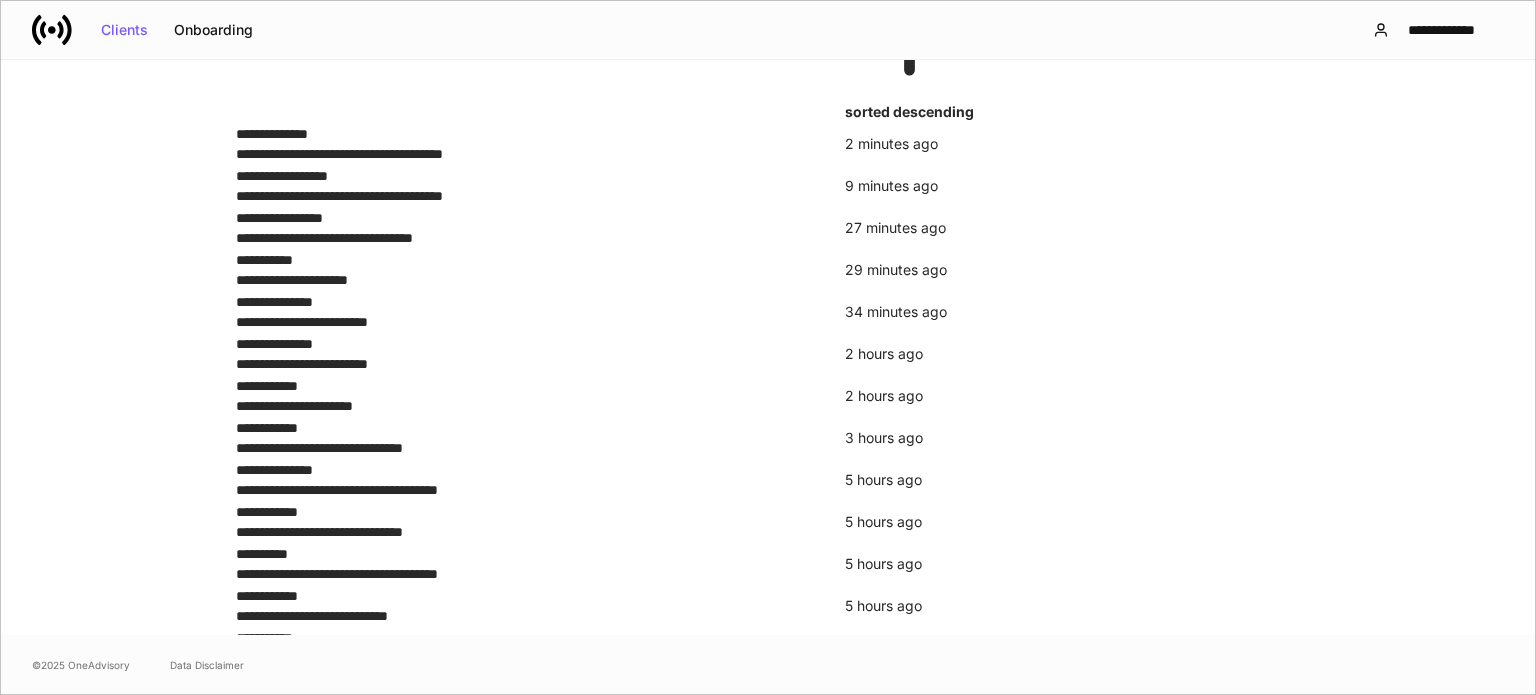scroll, scrollTop: 0, scrollLeft: 0, axis: both 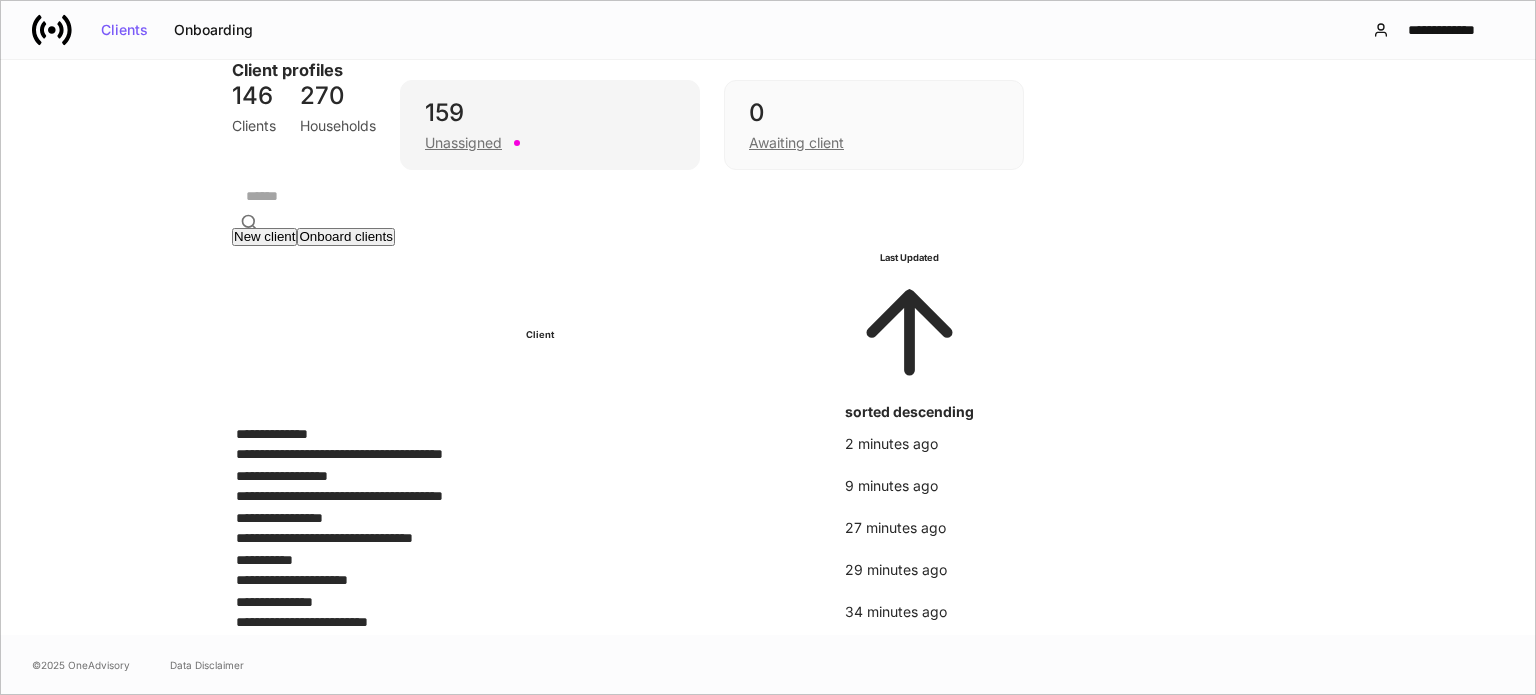click on "159" at bounding box center [550, 113] 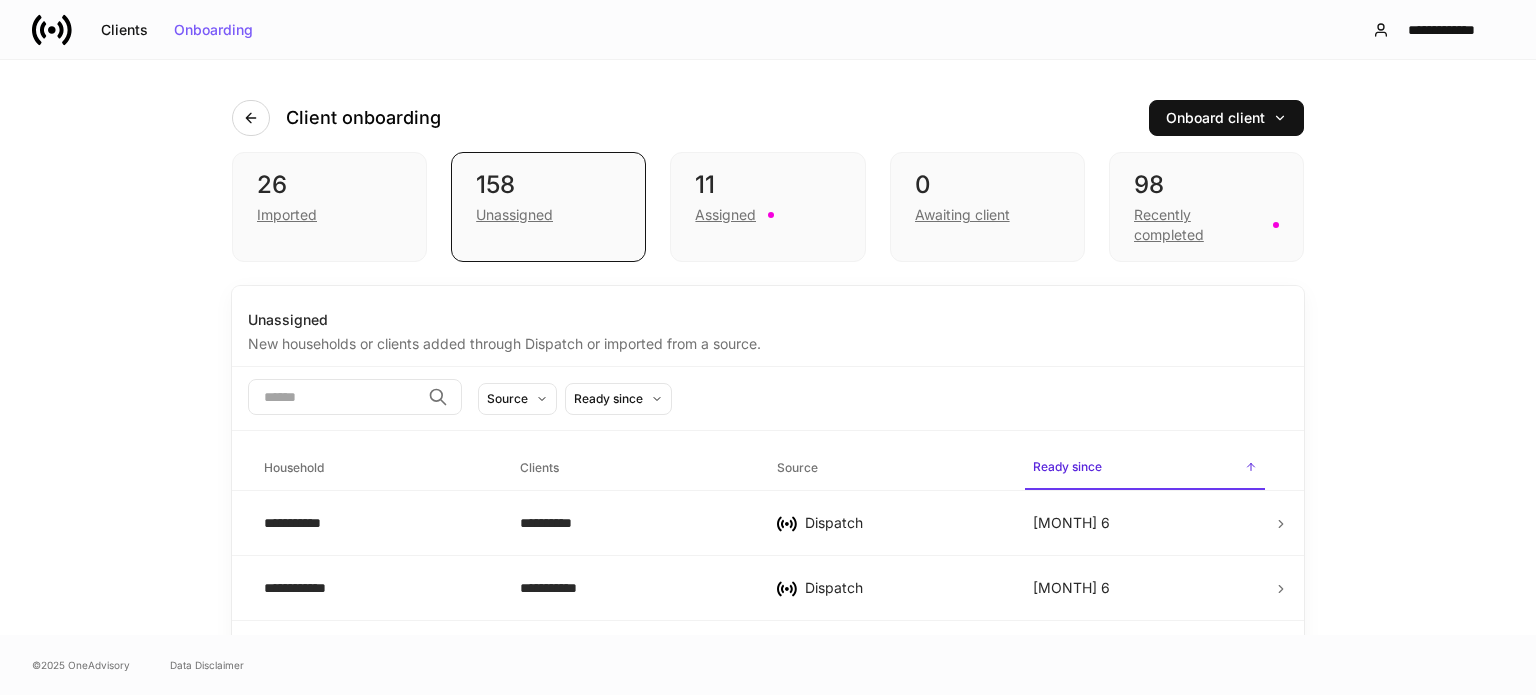 scroll, scrollTop: 0, scrollLeft: 0, axis: both 